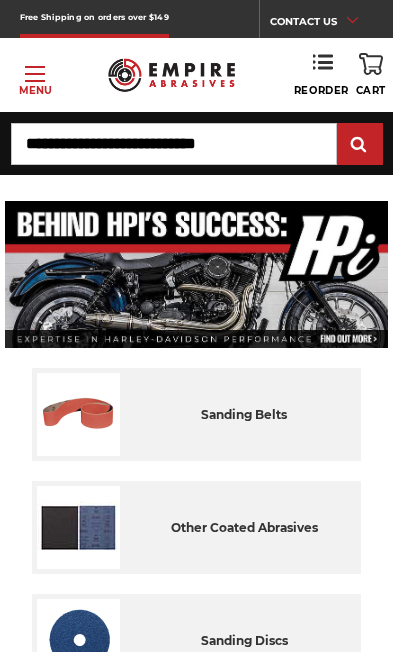 scroll, scrollTop: 0, scrollLeft: 0, axis: both 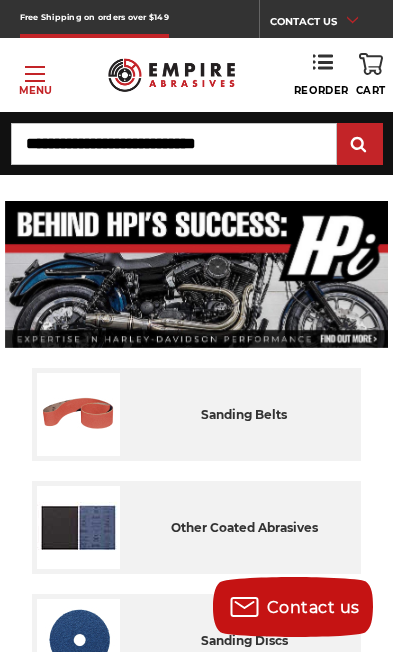 click 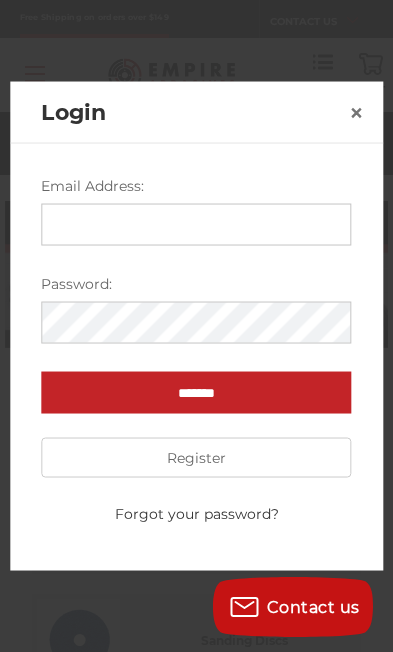 scroll, scrollTop: 0, scrollLeft: 0, axis: both 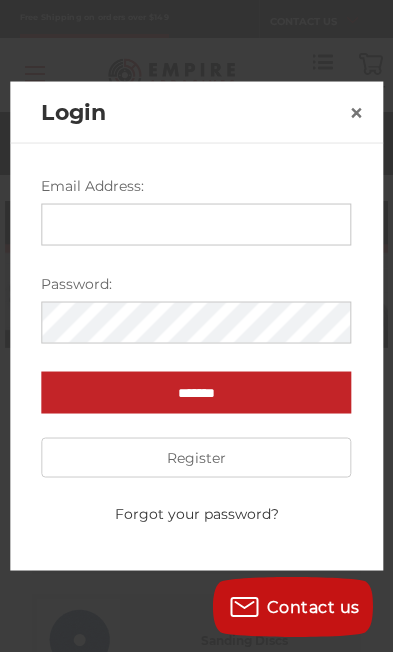 type on "**********" 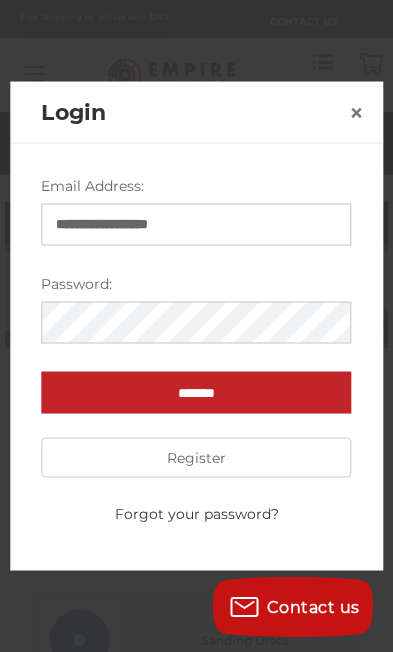 click on "*******" at bounding box center [196, 392] 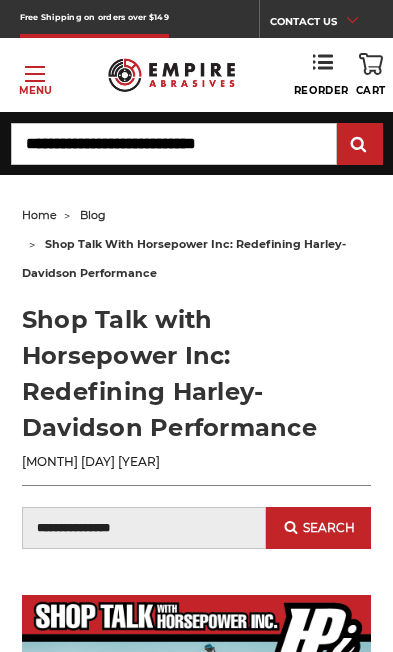 scroll, scrollTop: 0, scrollLeft: 0, axis: both 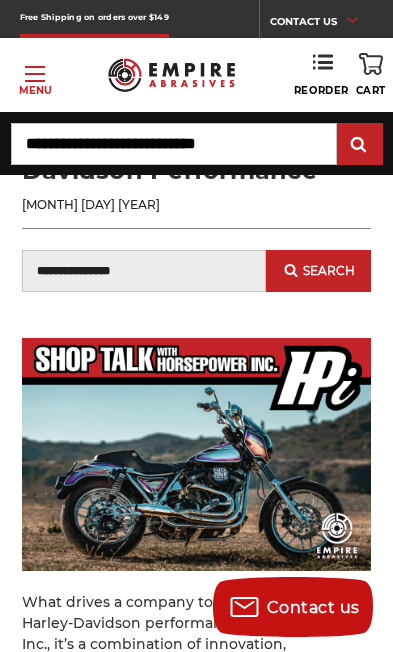 click on "Blog Search" at bounding box center [144, 271] 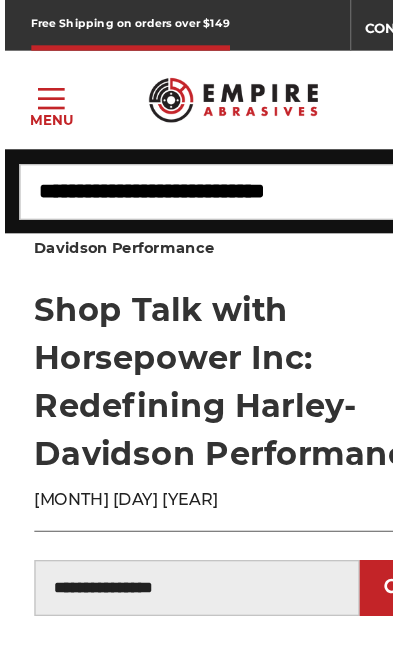 scroll, scrollTop: 0, scrollLeft: 0, axis: both 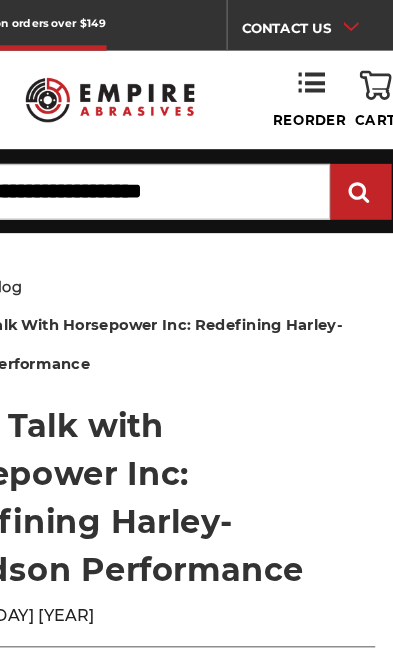 click 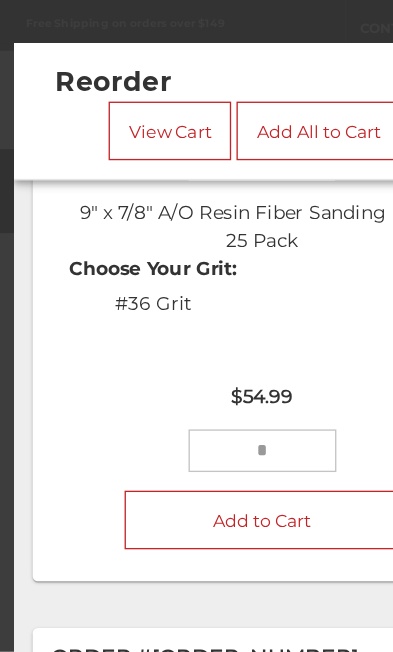 scroll, scrollTop: 632, scrollLeft: 0, axis: vertical 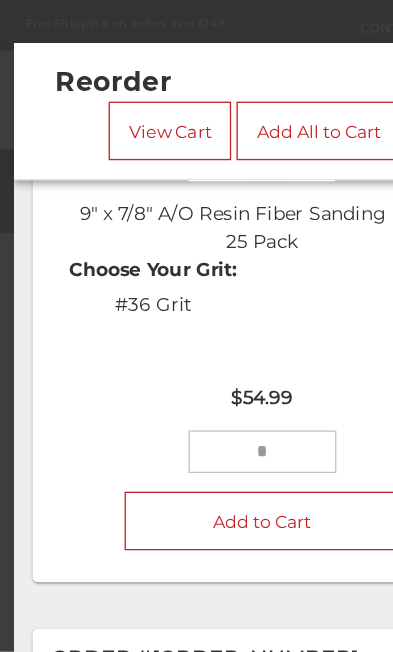 click at bounding box center (196, 340) 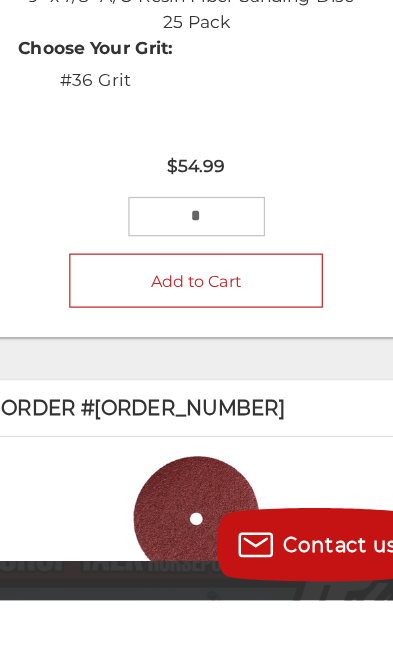type on "*" 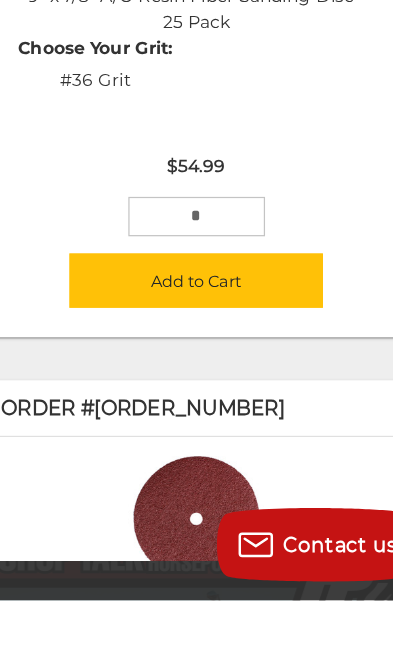 scroll, scrollTop: 41, scrollLeft: 0, axis: vertical 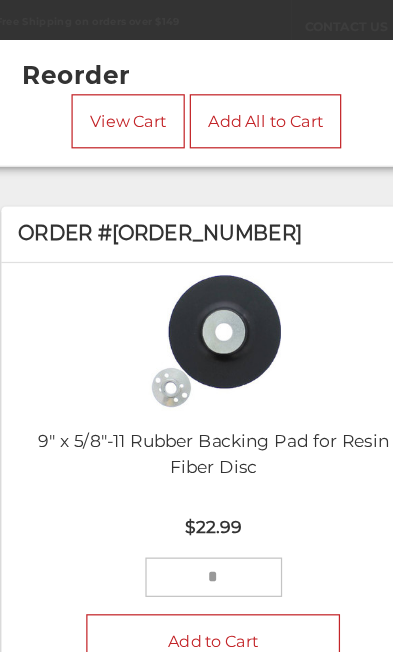 click on "View Cart" at bounding box center (128, 99) 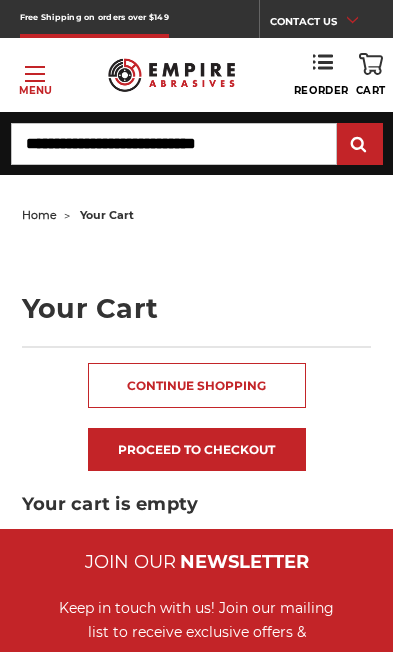 scroll, scrollTop: 0, scrollLeft: 0, axis: both 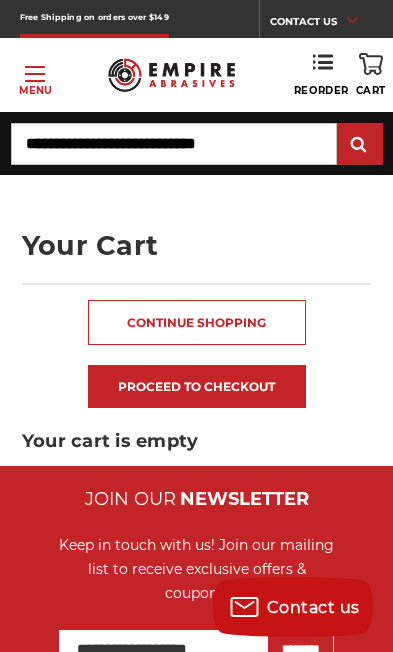 click on "Continue Shopping" at bounding box center [197, 322] 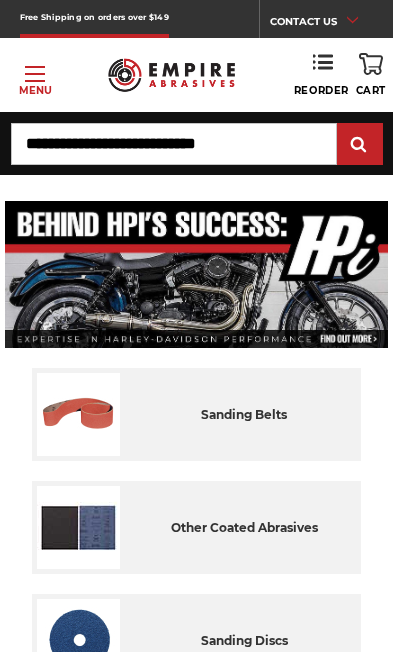 scroll, scrollTop: 0, scrollLeft: 0, axis: both 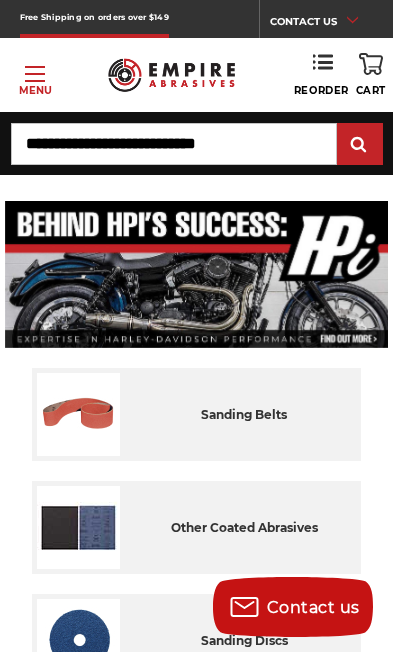 click on "Reorder" at bounding box center [321, 75] 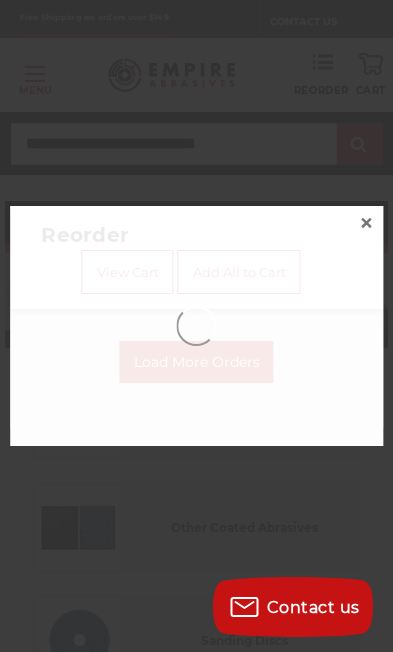 scroll, scrollTop: 0, scrollLeft: 0, axis: both 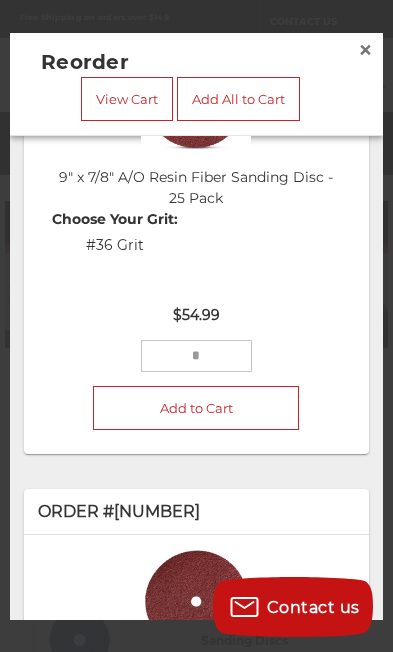 click at bounding box center (196, 356) 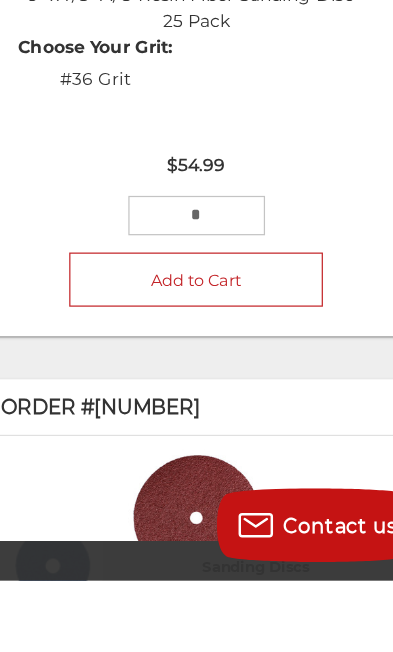 type on "*" 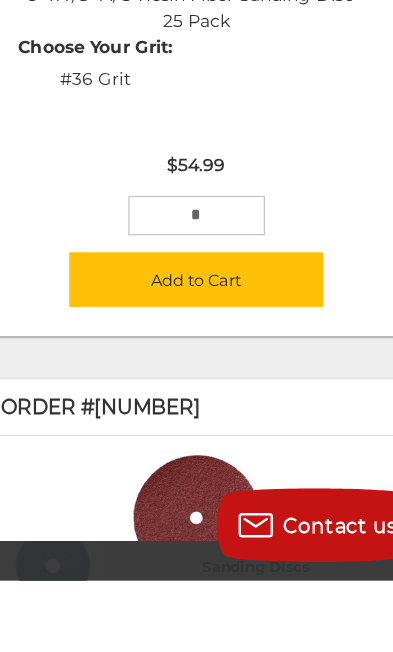 scroll, scrollTop: 57, scrollLeft: 0, axis: vertical 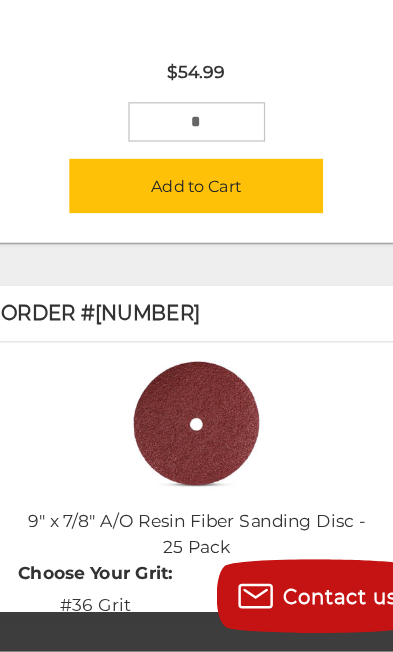 click on "Add to Cart" at bounding box center [196, 274] 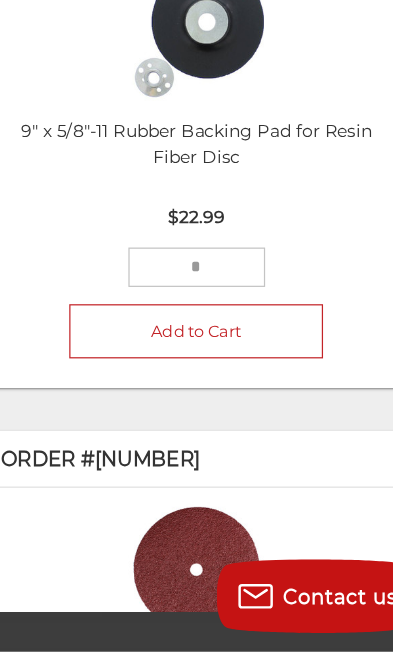 scroll, scrollTop: 0, scrollLeft: 0, axis: both 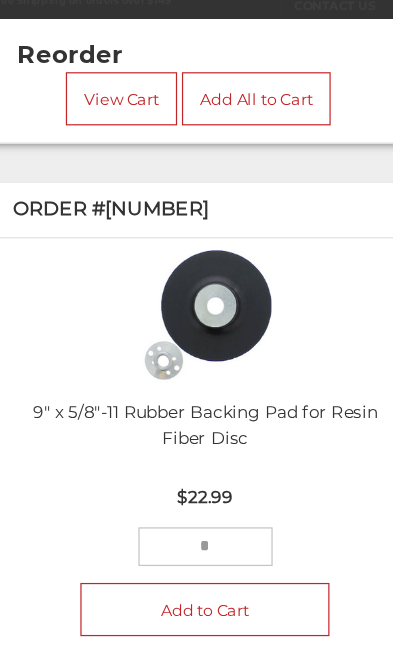 click on "View Cart" at bounding box center [128, 99] 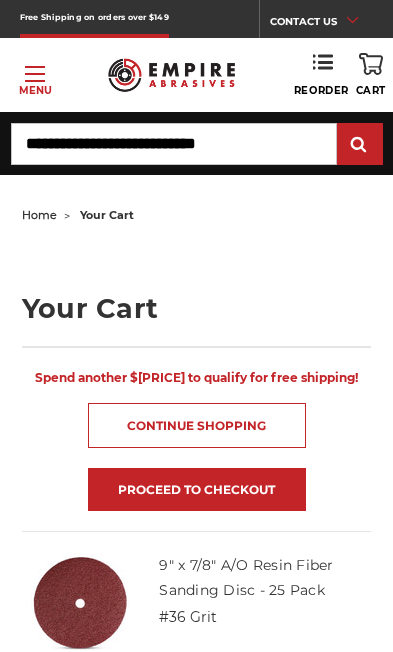 scroll, scrollTop: 0, scrollLeft: 0, axis: both 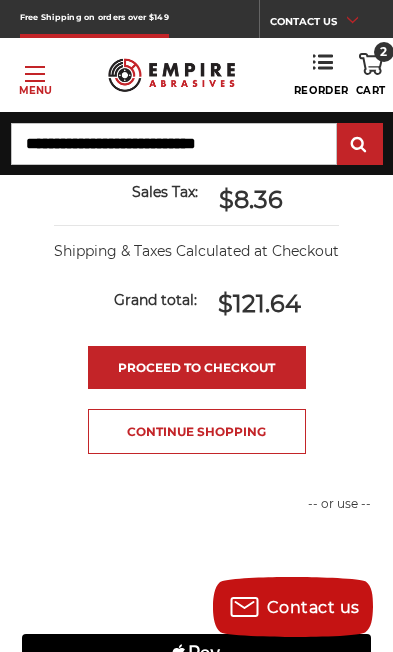 click on "Proceed to checkout" at bounding box center (197, 367) 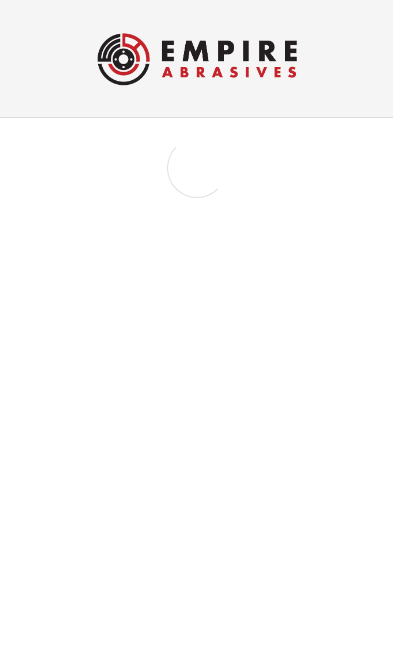 scroll, scrollTop: 0, scrollLeft: 0, axis: both 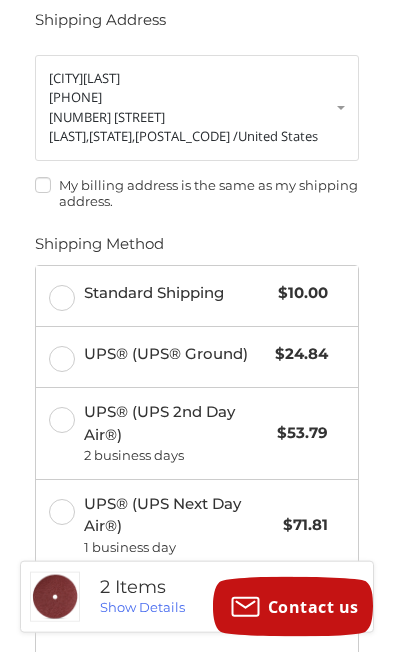 click on "Standard Shipping $10.00" at bounding box center [197, 296] 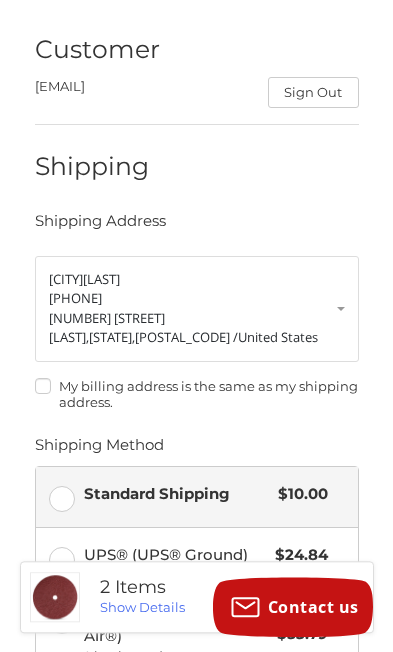 scroll, scrollTop: 196, scrollLeft: 0, axis: vertical 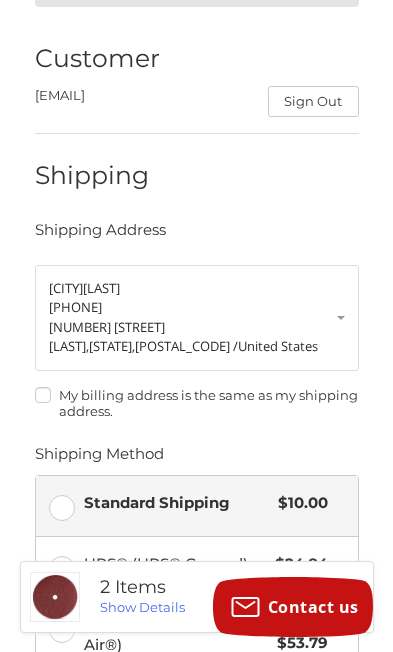 click on "Show Details" at bounding box center (142, 607) 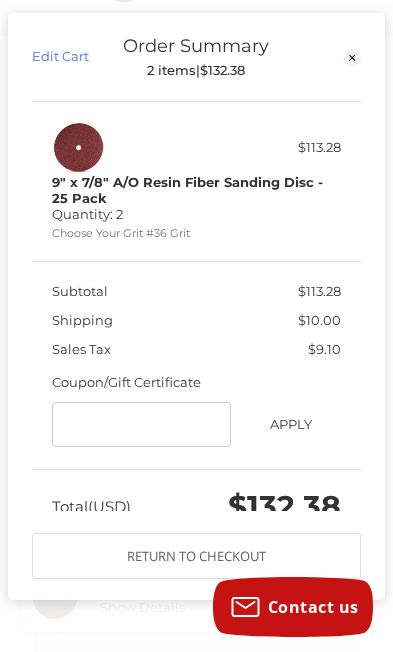 scroll, scrollTop: 89, scrollLeft: 0, axis: vertical 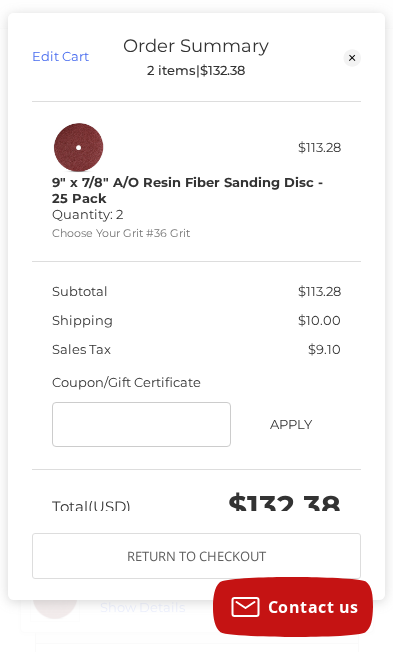 click on "9" x 7/8" A/O Resin Fiber Sanding Disc - 25 Pack" at bounding box center [187, 190] 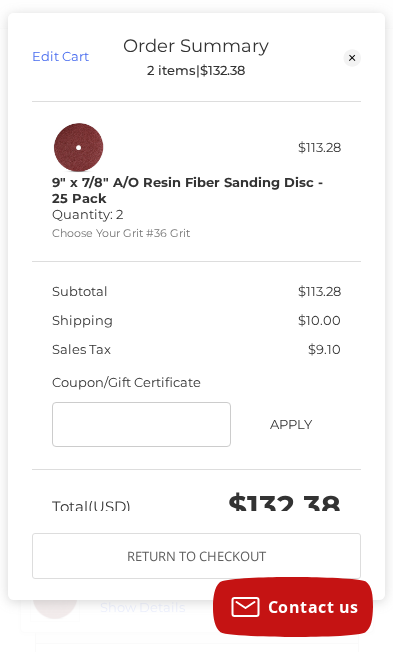 click on "RETURN TO CHECKOUT" at bounding box center [196, 556] 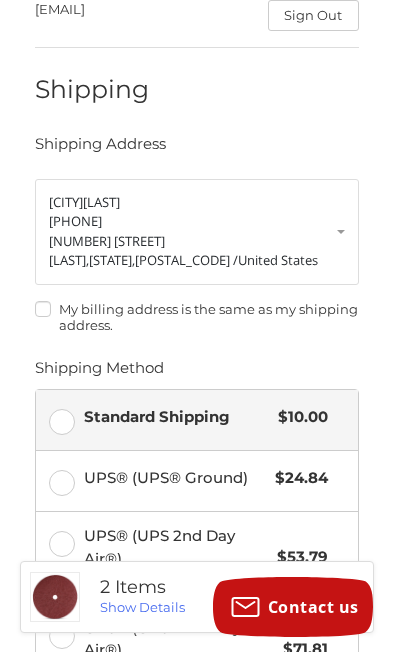 scroll, scrollTop: 280, scrollLeft: 0, axis: vertical 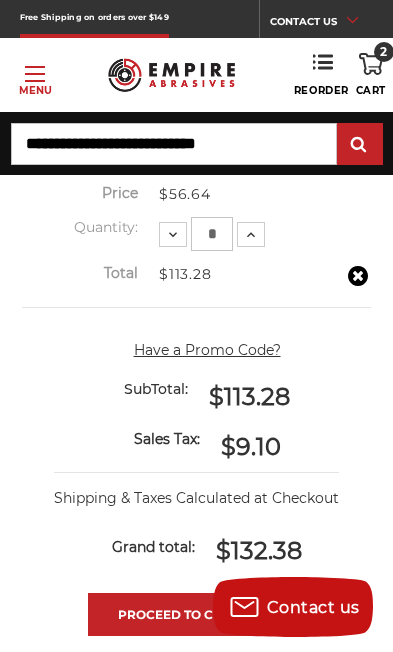 click 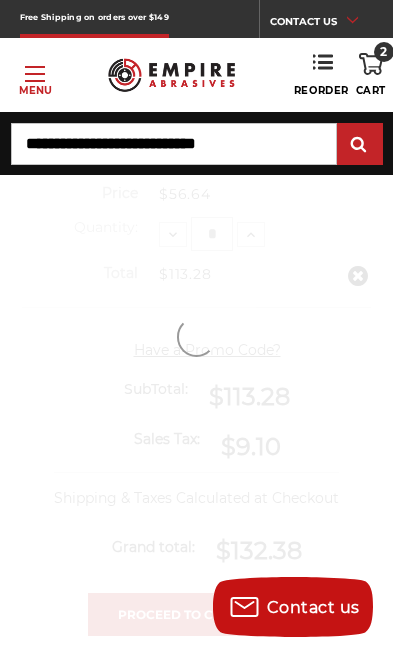 scroll, scrollTop: 0, scrollLeft: 0, axis: both 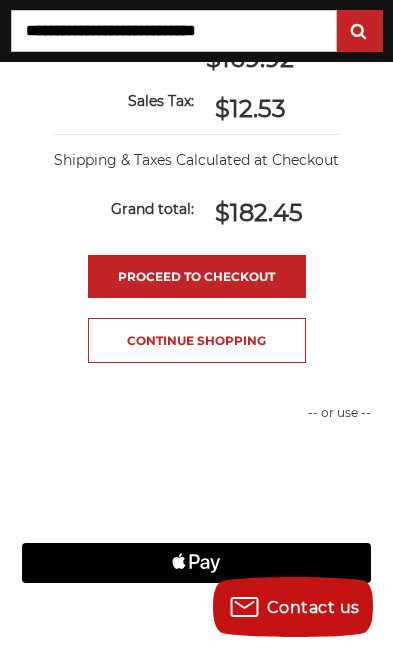 click on "Proceed to checkout" at bounding box center [197, 276] 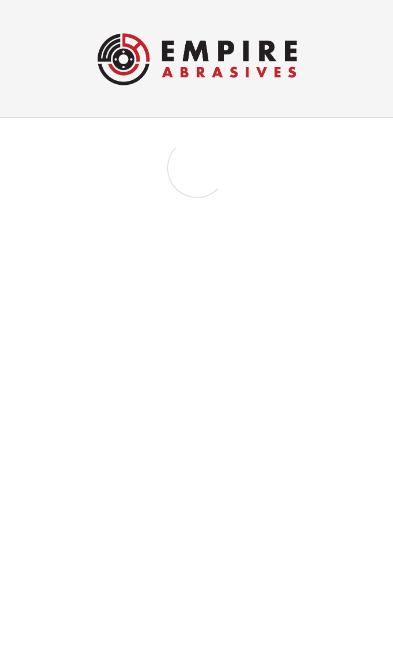 scroll, scrollTop: 0, scrollLeft: 0, axis: both 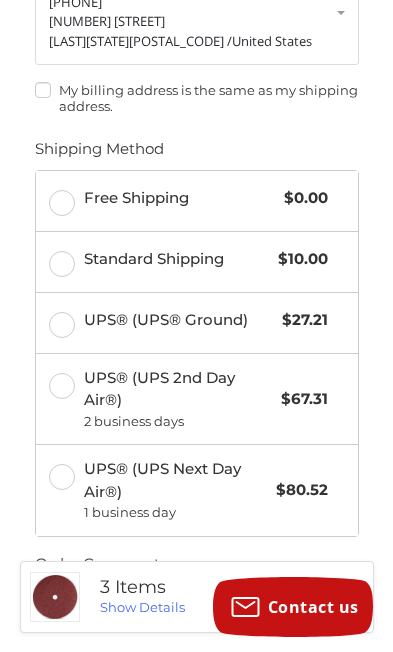 click on "Free Shipping $0.00" at bounding box center (197, 201) 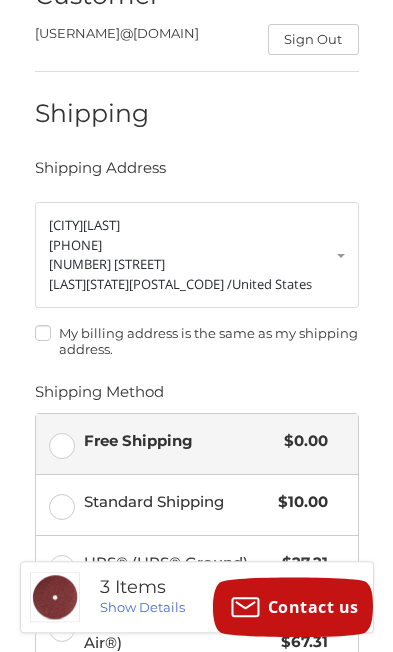 scroll, scrollTop: 163, scrollLeft: 0, axis: vertical 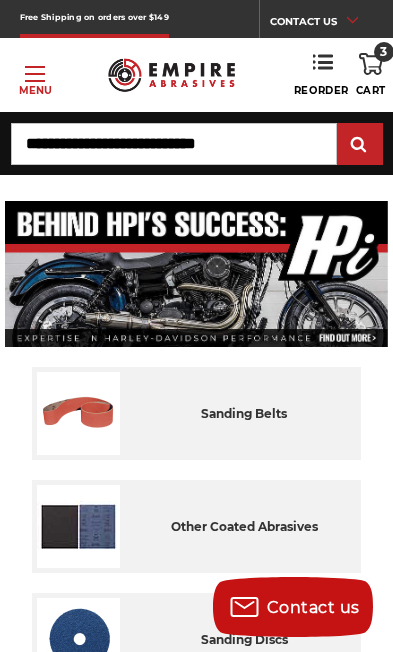 click 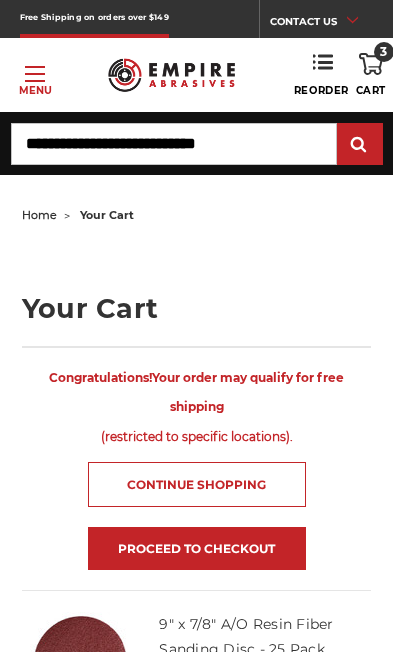 scroll, scrollTop: 0, scrollLeft: 0, axis: both 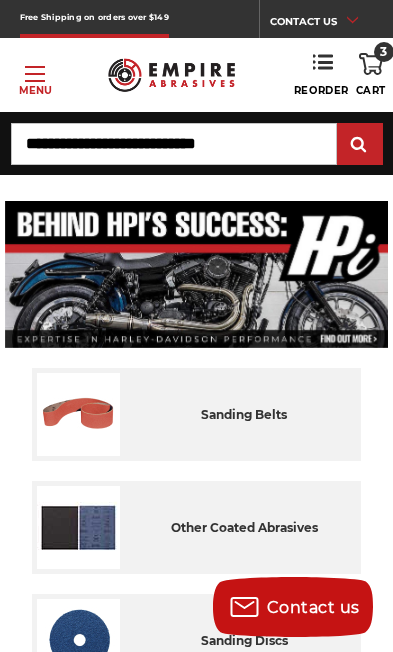 click on "3
Cart" at bounding box center [371, 75] 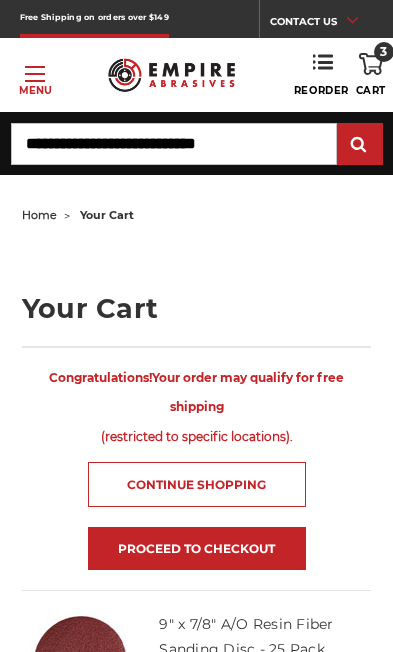 scroll, scrollTop: 0, scrollLeft: 0, axis: both 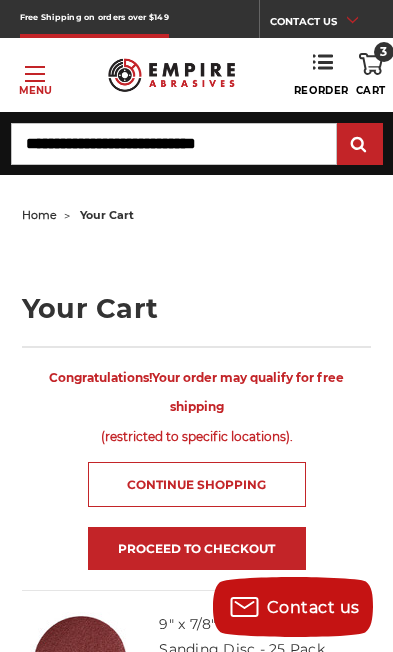 click on "Proceed to checkout" at bounding box center (197, 548) 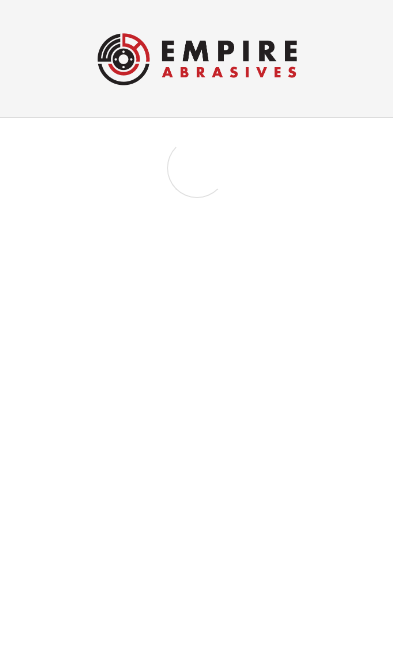 scroll, scrollTop: 0, scrollLeft: 0, axis: both 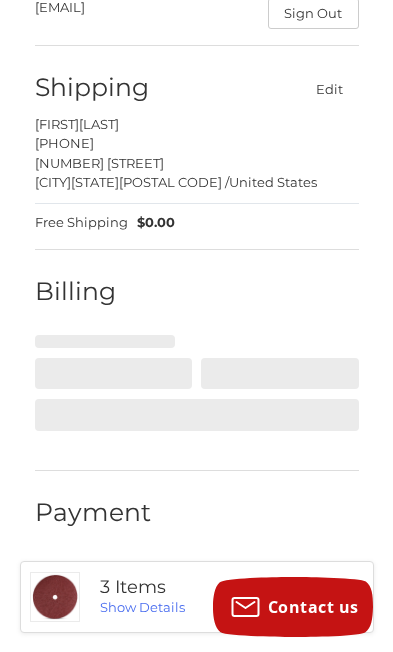 select on "**" 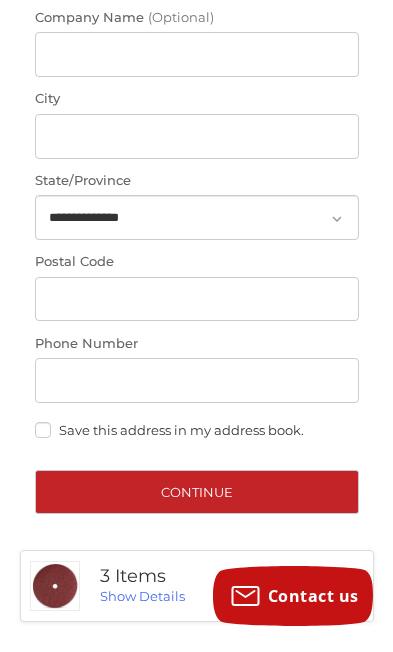 scroll, scrollTop: 1008, scrollLeft: 0, axis: vertical 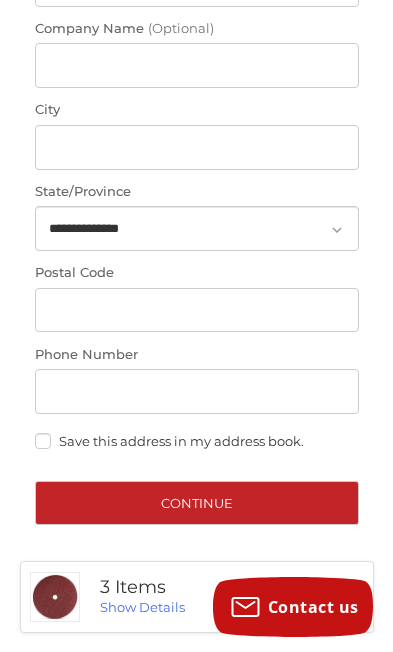 click on "Continue" at bounding box center [197, 503] 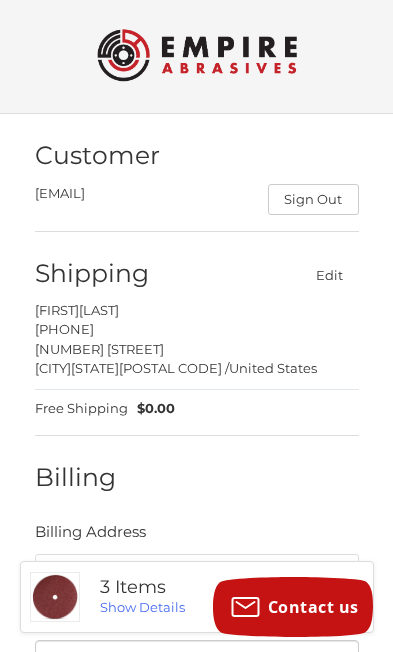 scroll, scrollTop: 0, scrollLeft: 0, axis: both 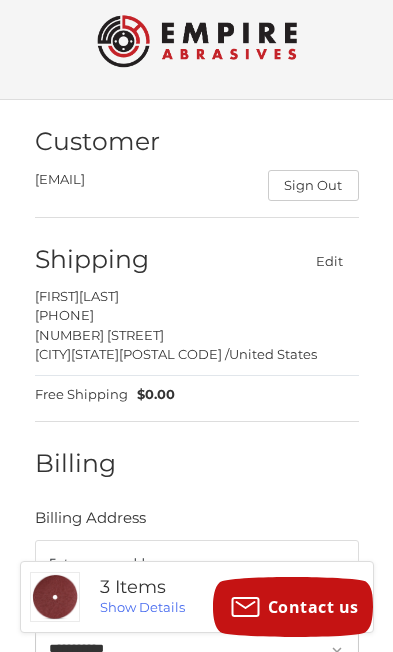 click on "Edit" at bounding box center [330, 261] 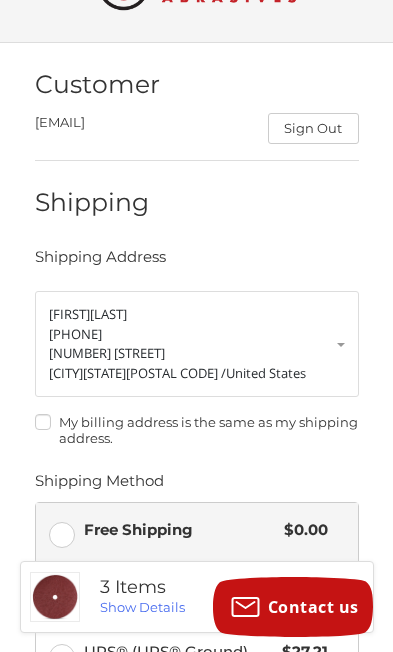 click on "2182982410" at bounding box center (197, 335) 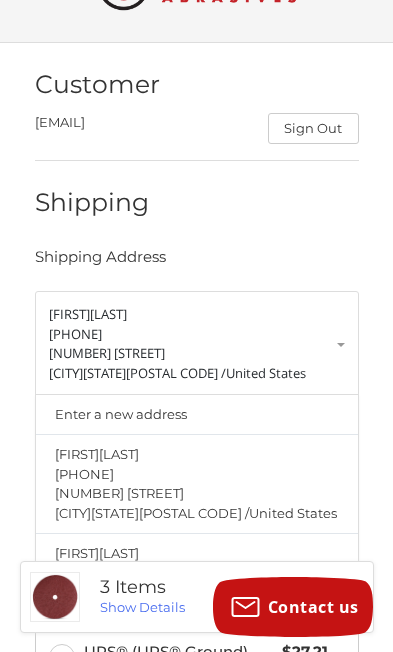 click on "2182982410" at bounding box center (197, 335) 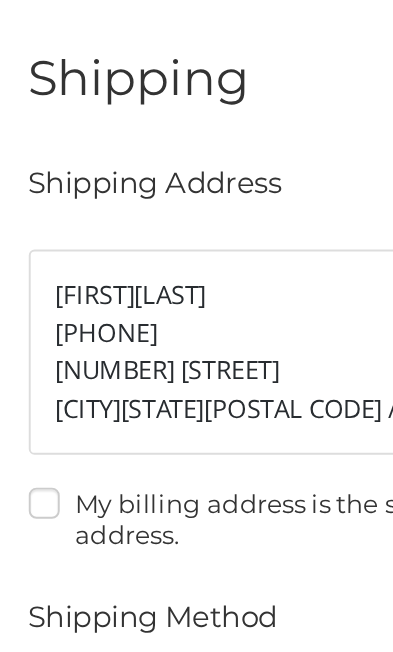 click on "2182982410" at bounding box center (197, 335) 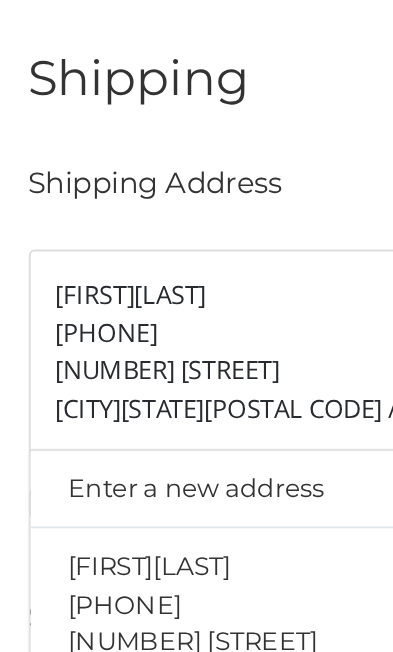 scroll, scrollTop: 0, scrollLeft: 0, axis: both 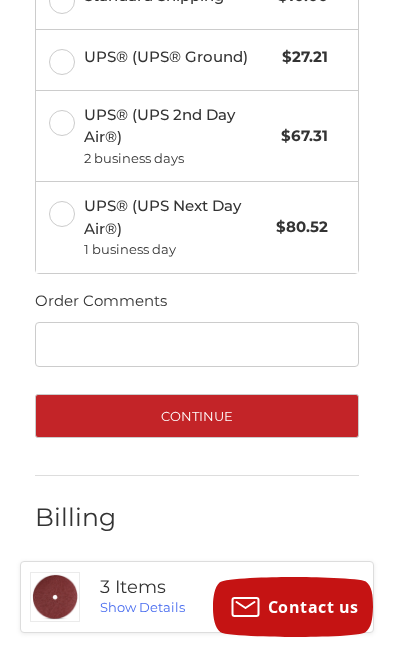 click on "Continue" at bounding box center (197, 416) 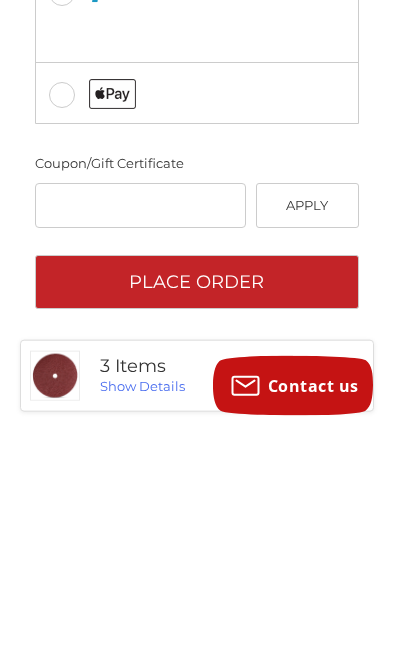 scroll, scrollTop: 1098, scrollLeft: 0, axis: vertical 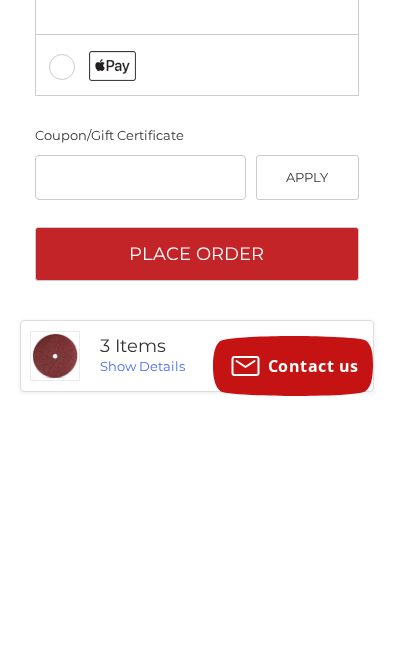 click on "Place Order" at bounding box center [197, 495] 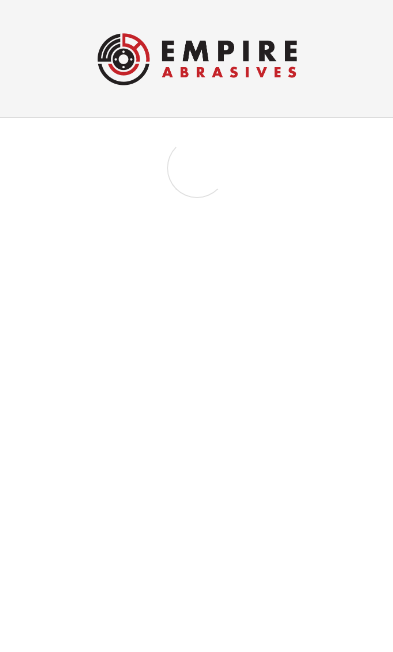 scroll, scrollTop: 0, scrollLeft: 0, axis: both 